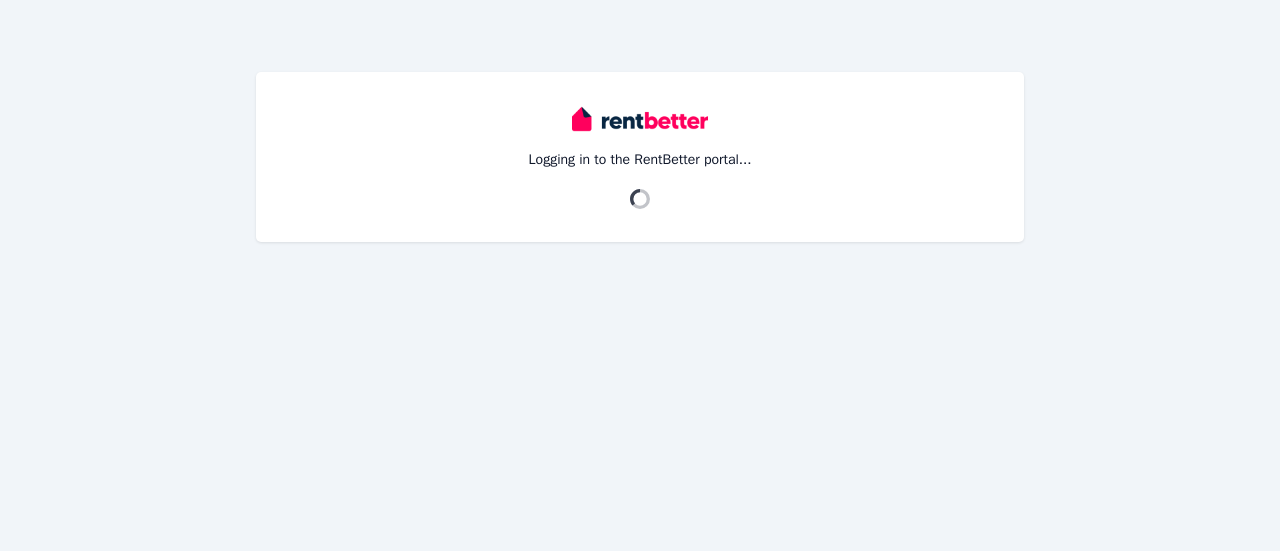 scroll, scrollTop: 0, scrollLeft: 0, axis: both 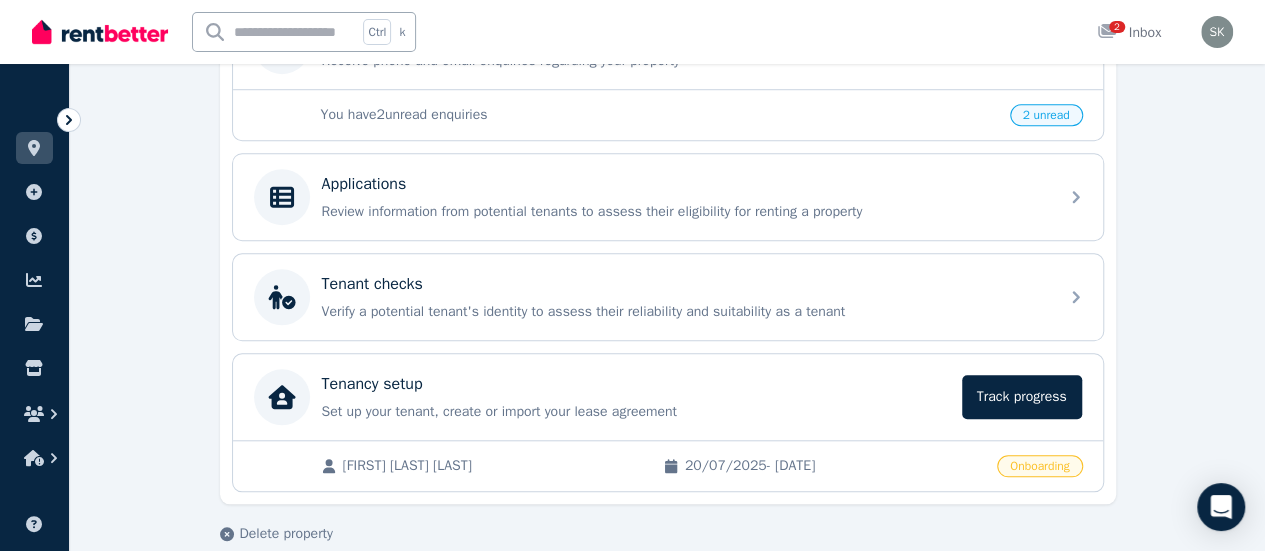 click on "Onboarding" at bounding box center (1039, 466) 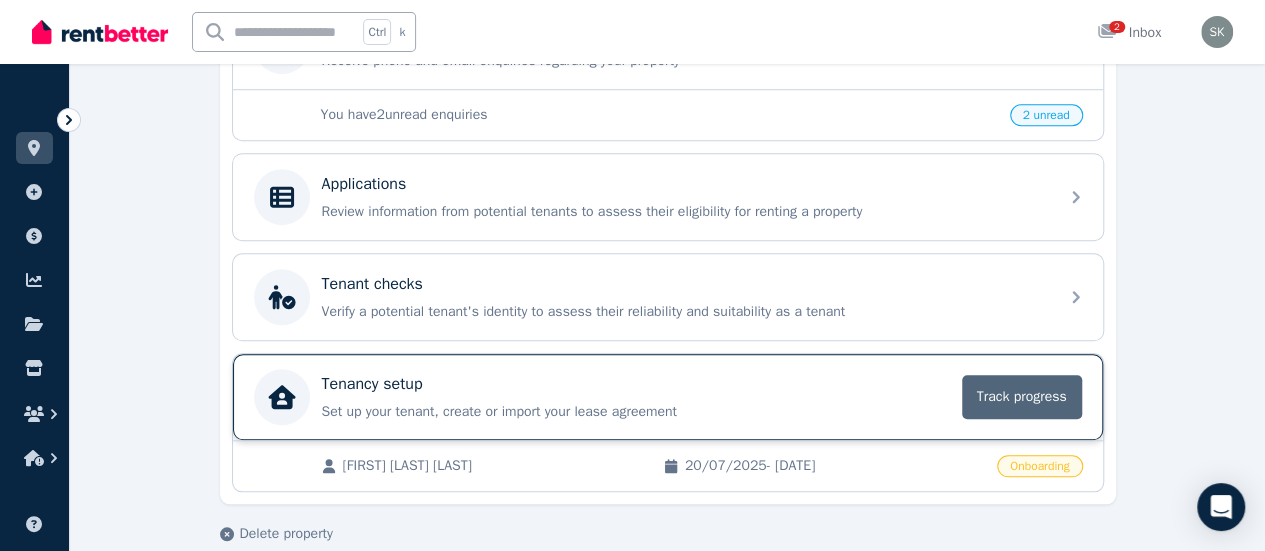 click on "Track progress" at bounding box center (1022, 397) 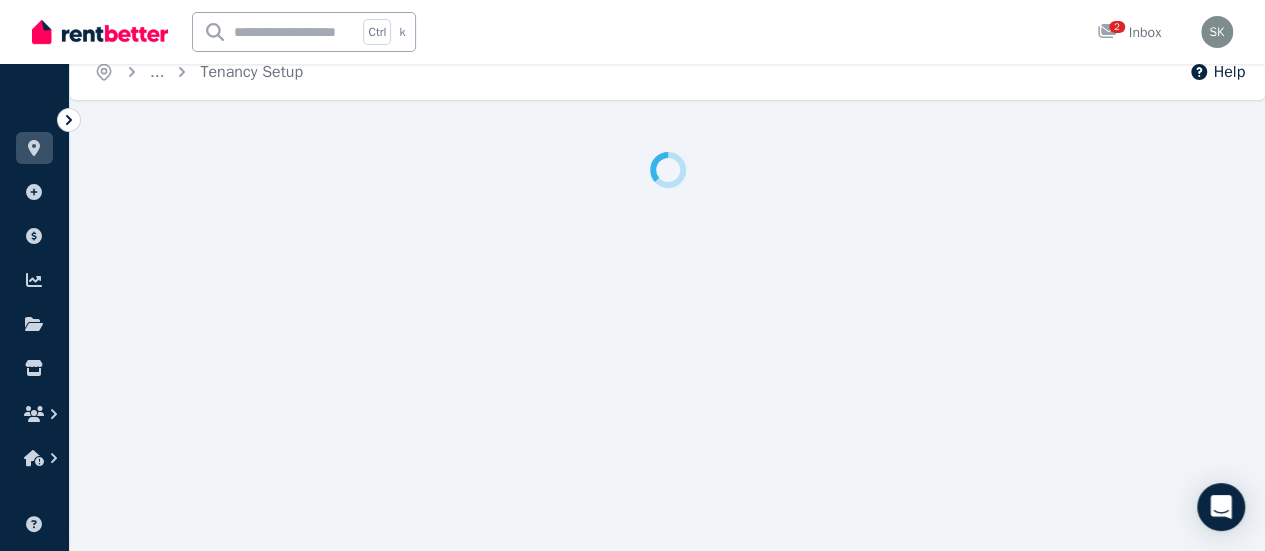 scroll, scrollTop: 0, scrollLeft: 0, axis: both 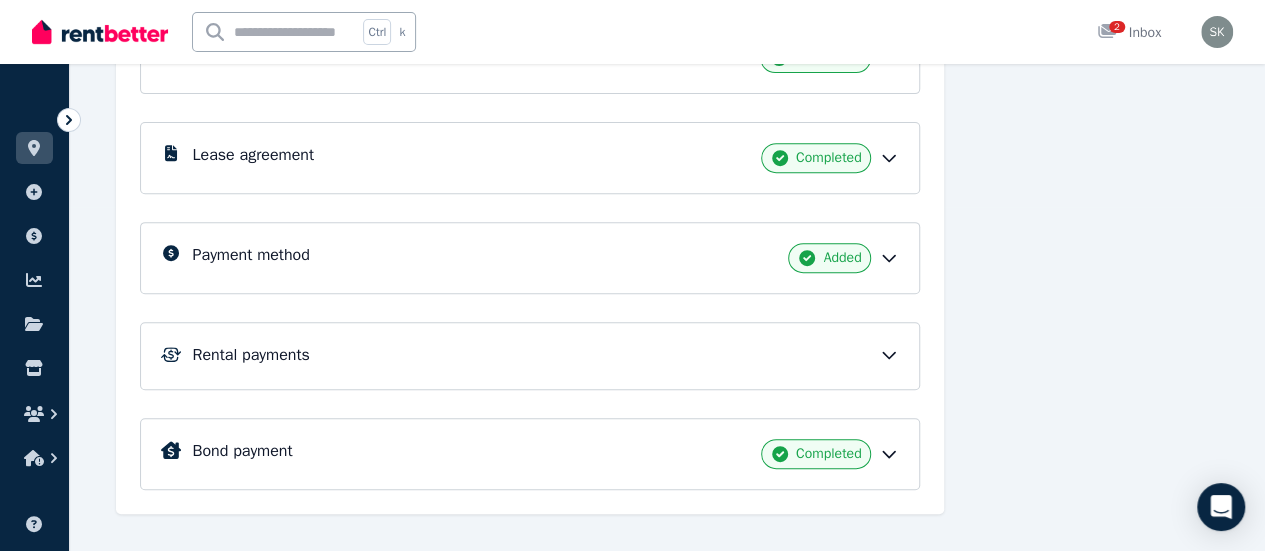click 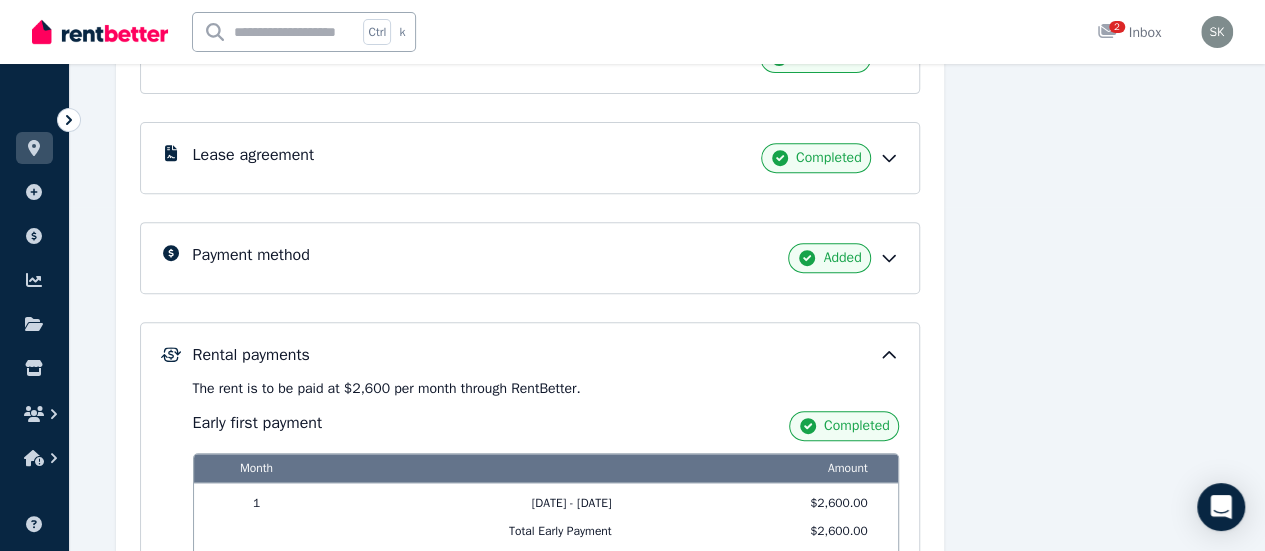 click 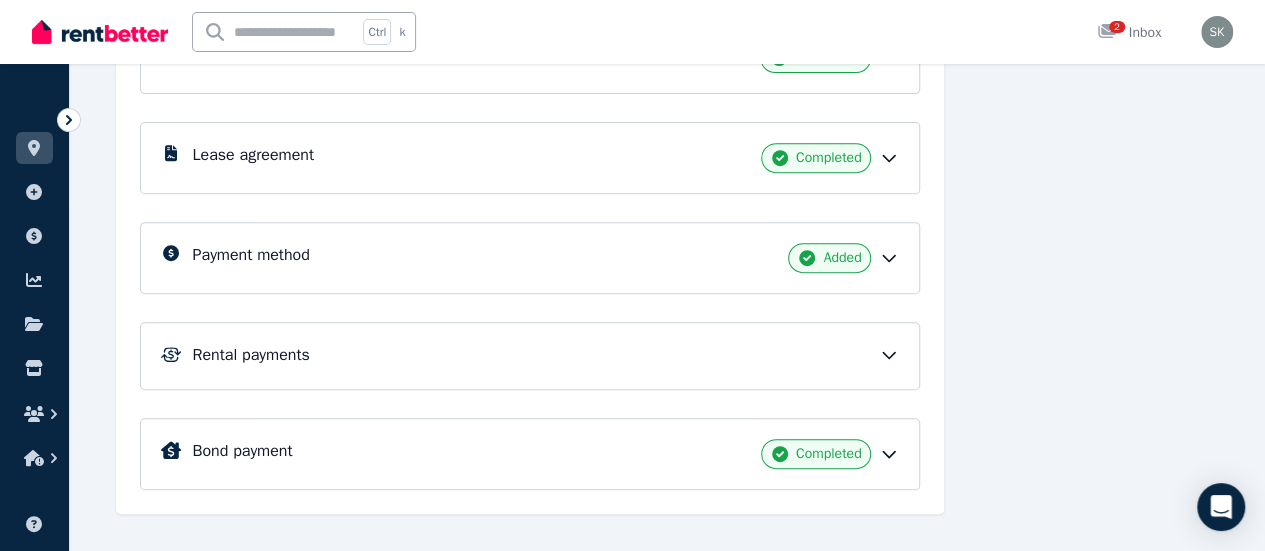 scroll, scrollTop: 368, scrollLeft: 0, axis: vertical 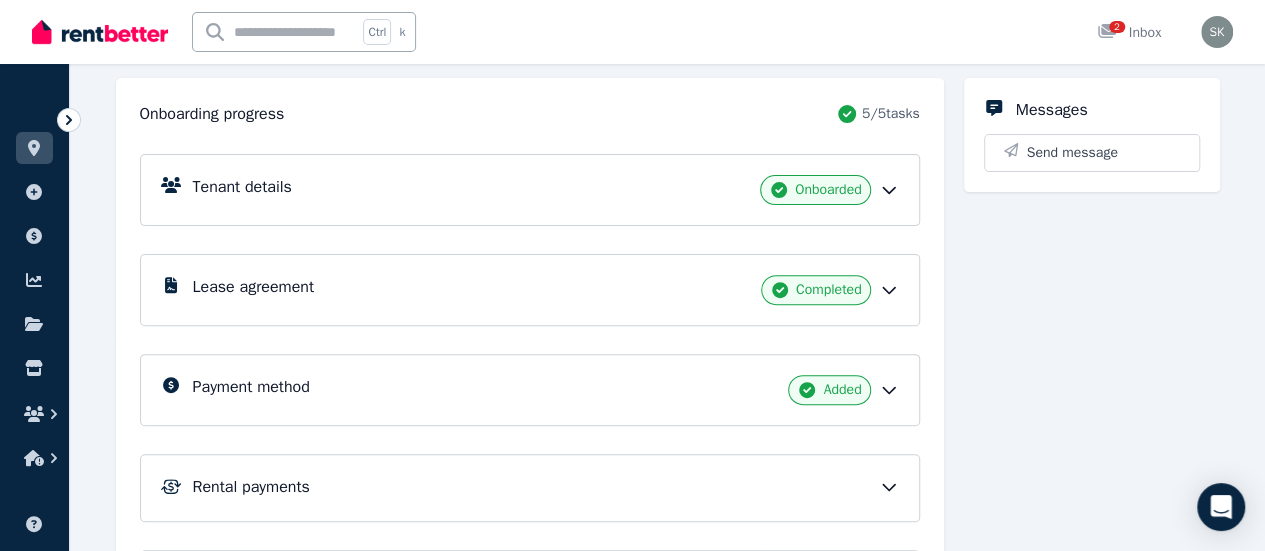 click on "Tenant details Onboarded" at bounding box center [546, 190] 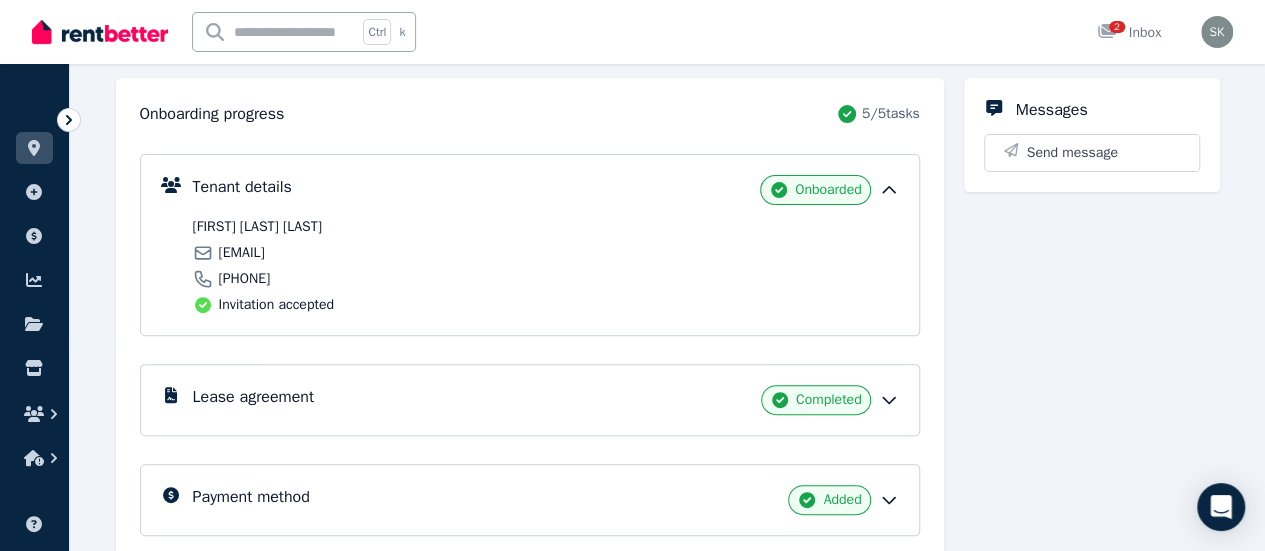 click on "Lease agreement Completed" at bounding box center (530, 400) 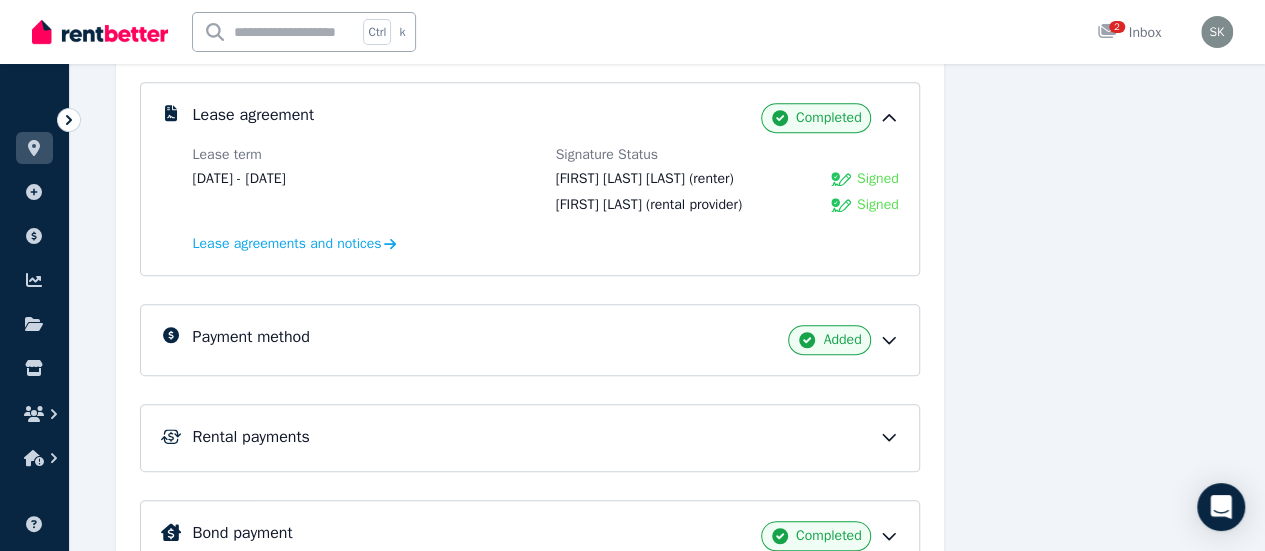 scroll, scrollTop: 585, scrollLeft: 0, axis: vertical 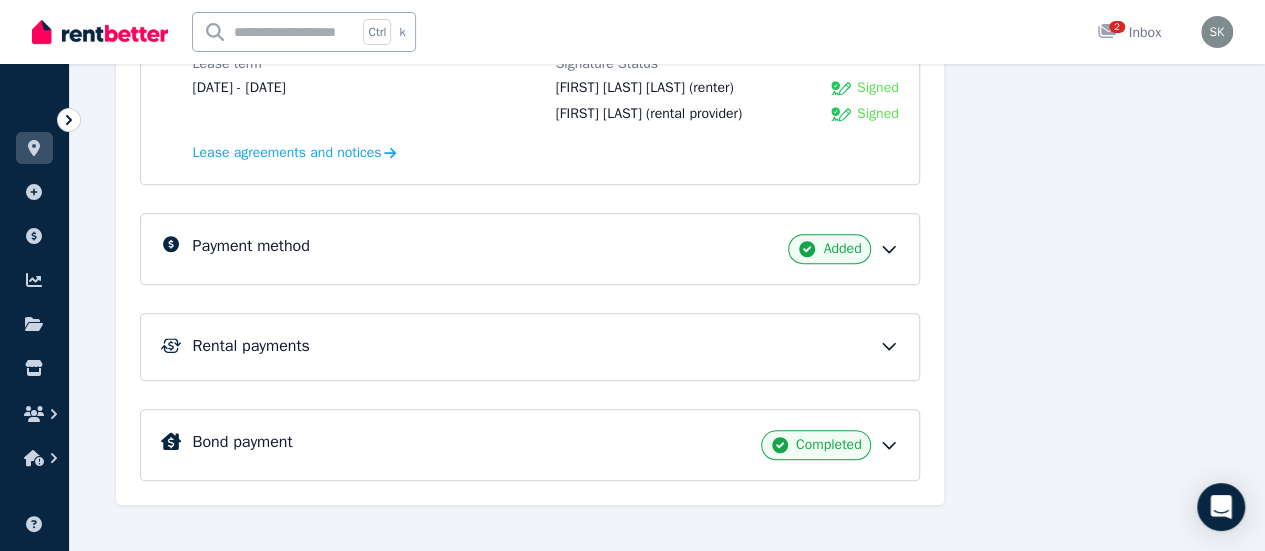 click 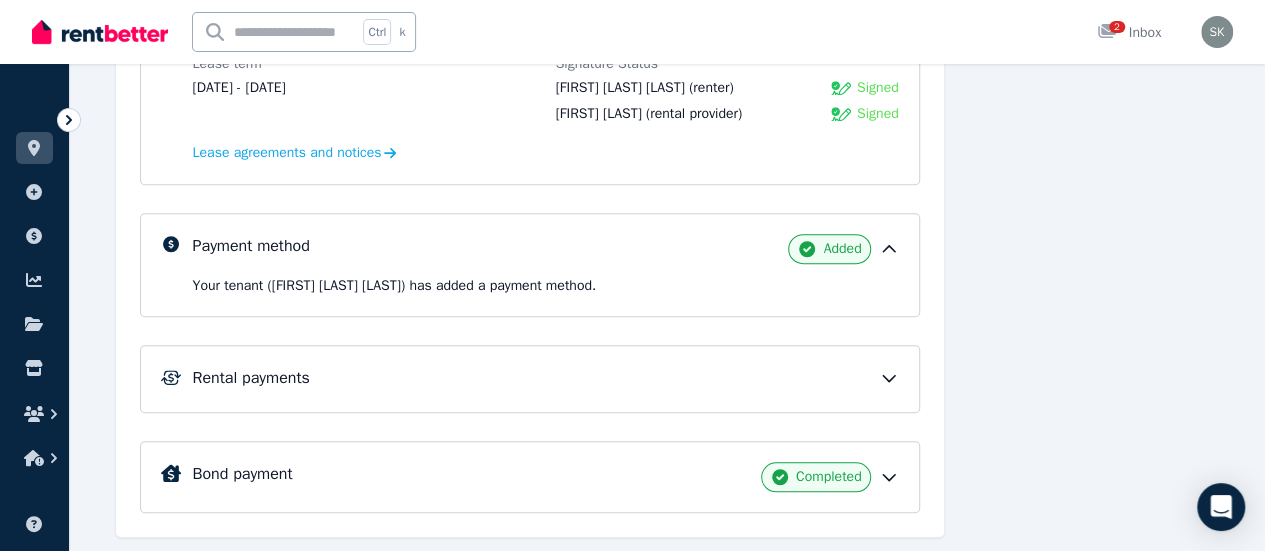 scroll, scrollTop: 632, scrollLeft: 0, axis: vertical 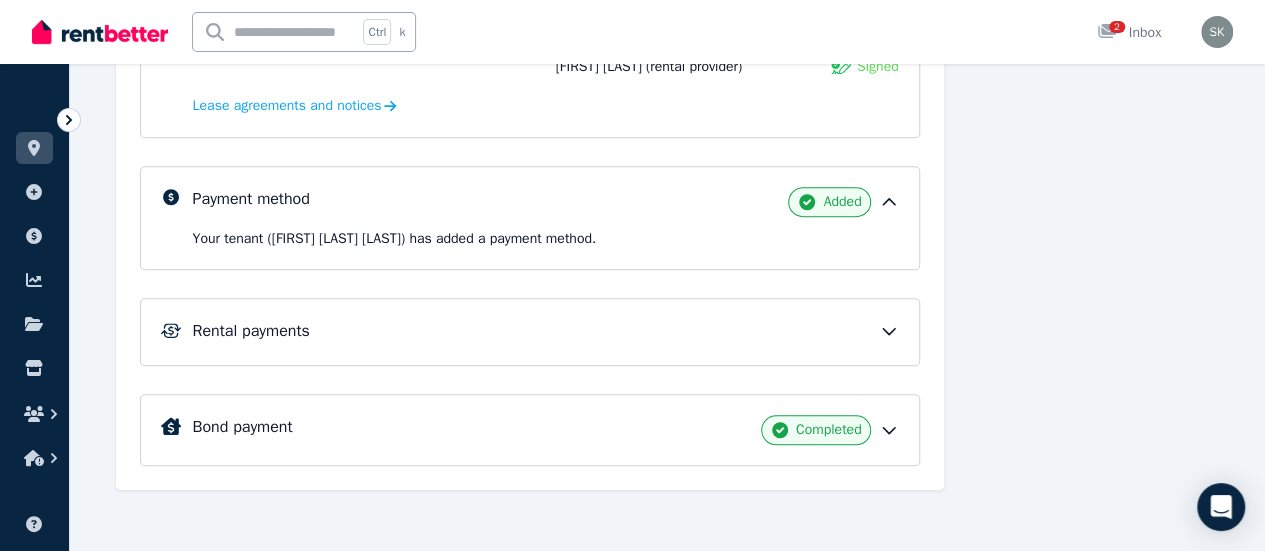 click 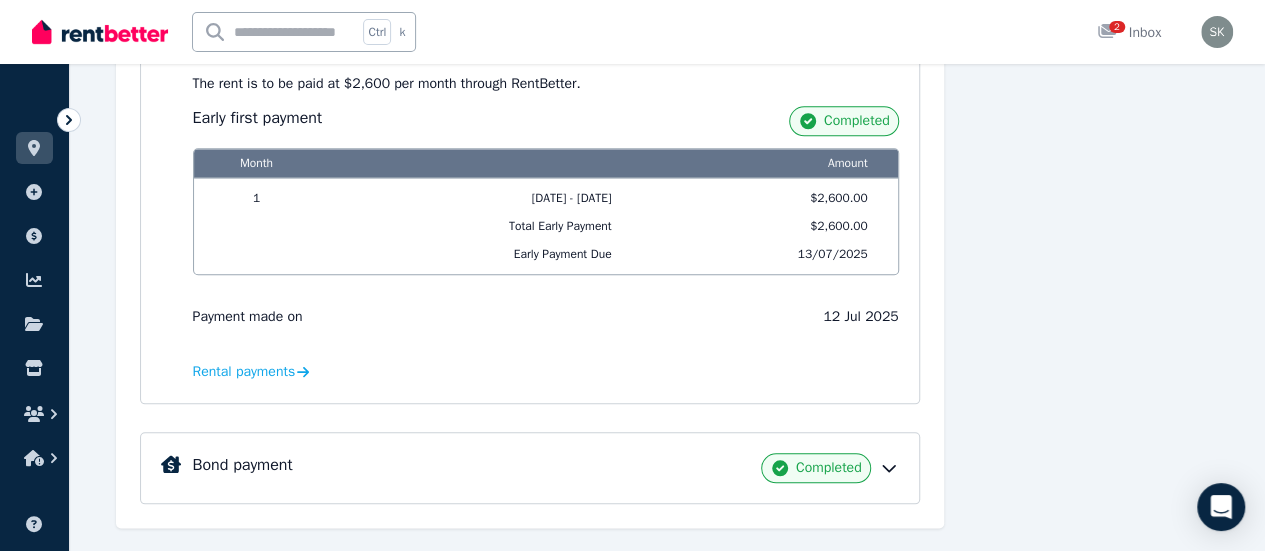 scroll, scrollTop: 950, scrollLeft: 0, axis: vertical 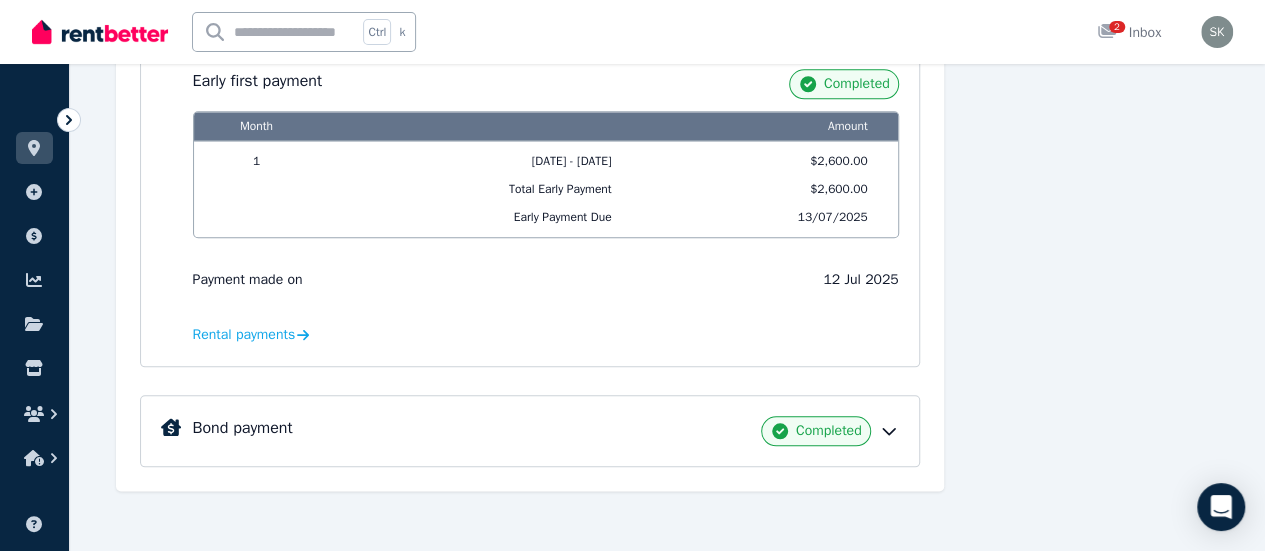 click 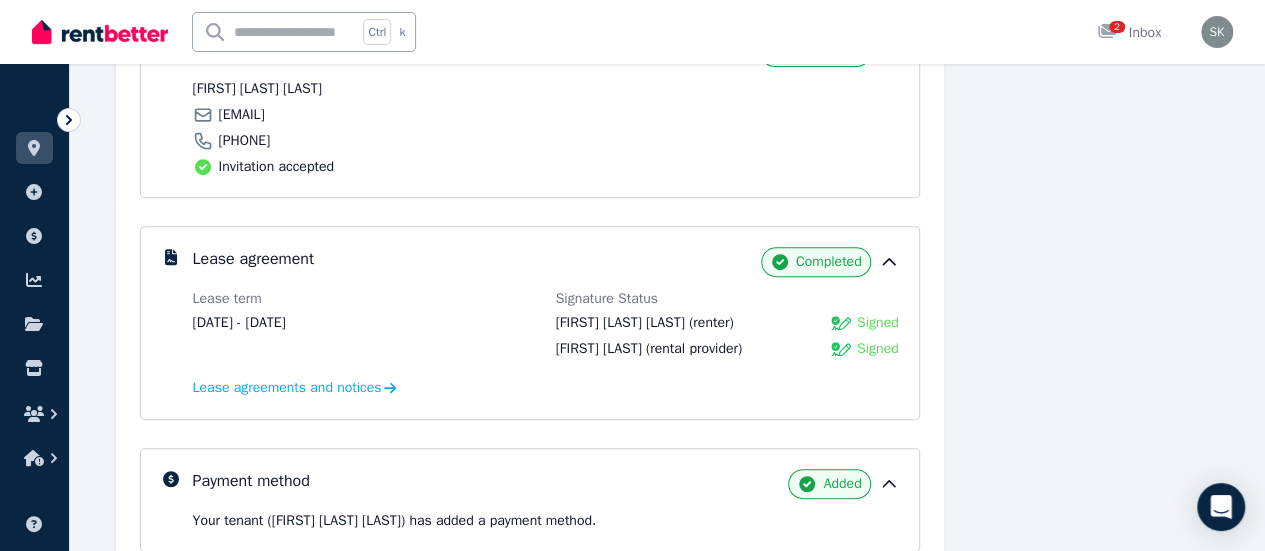 scroll, scrollTop: 206, scrollLeft: 0, axis: vertical 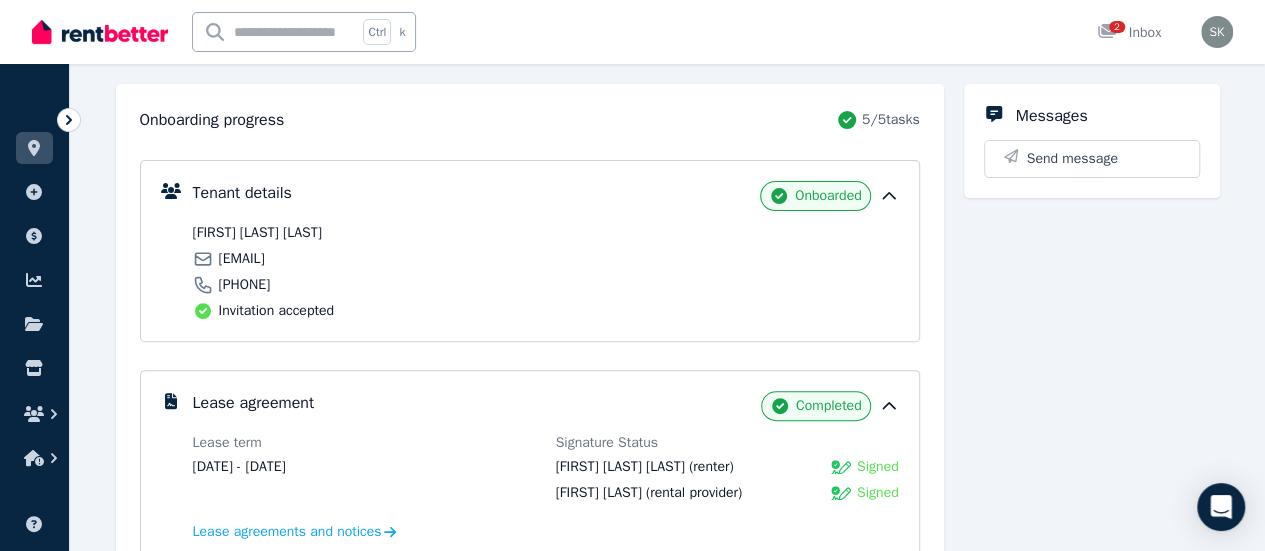 drag, startPoint x: 402, startPoint y: 262, endPoint x: 220, endPoint y: 259, distance: 182.02472 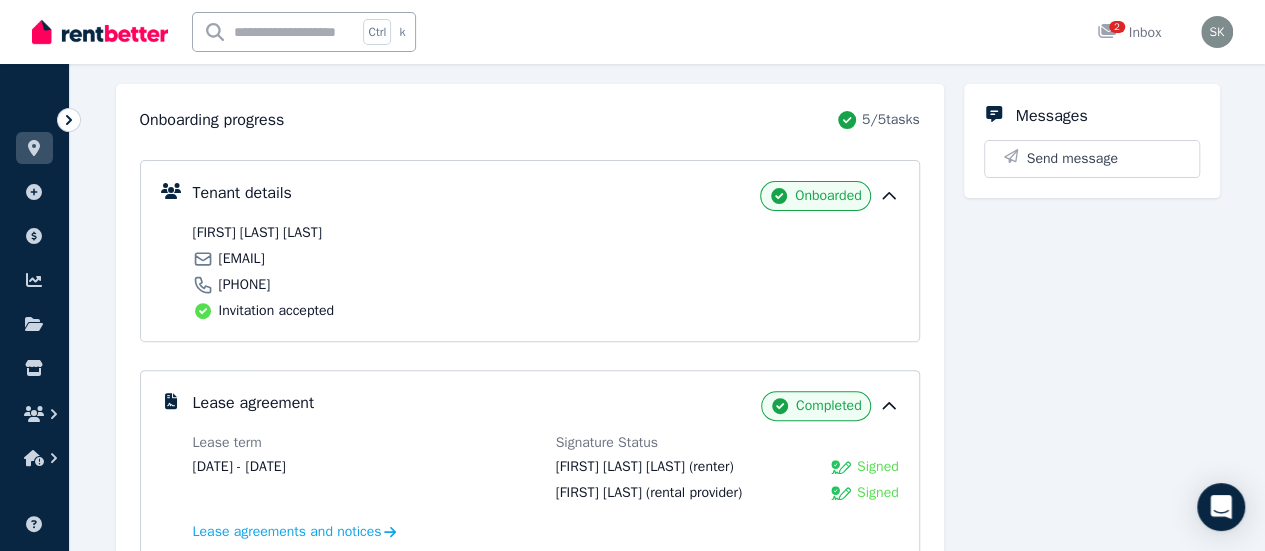 click on "[EMAIL]" at bounding box center [366, 259] 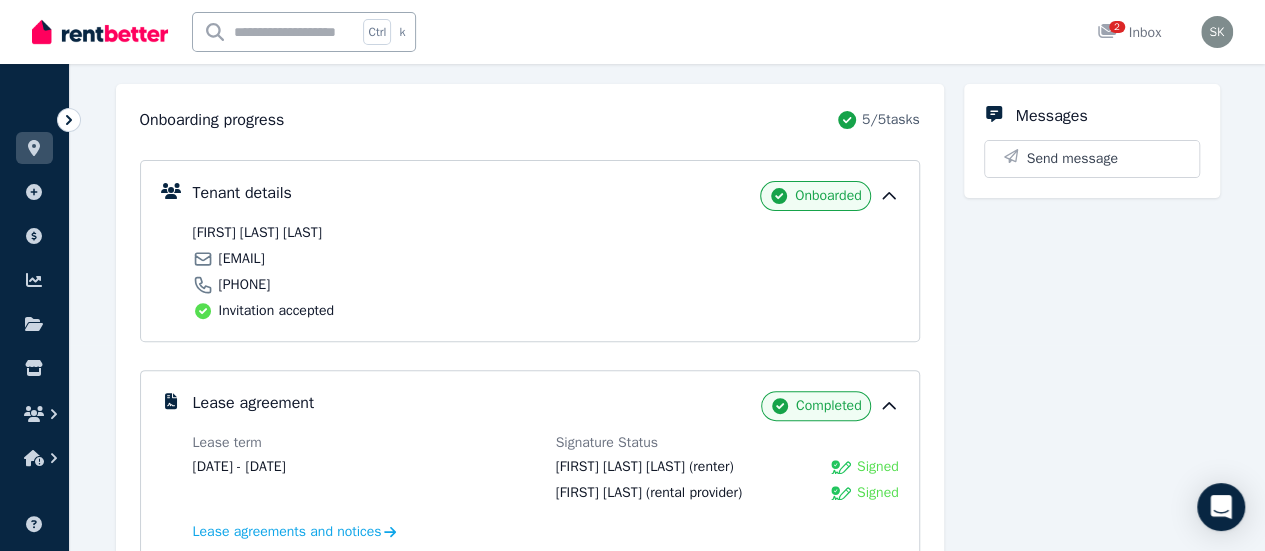 copy on "[EMAIL]" 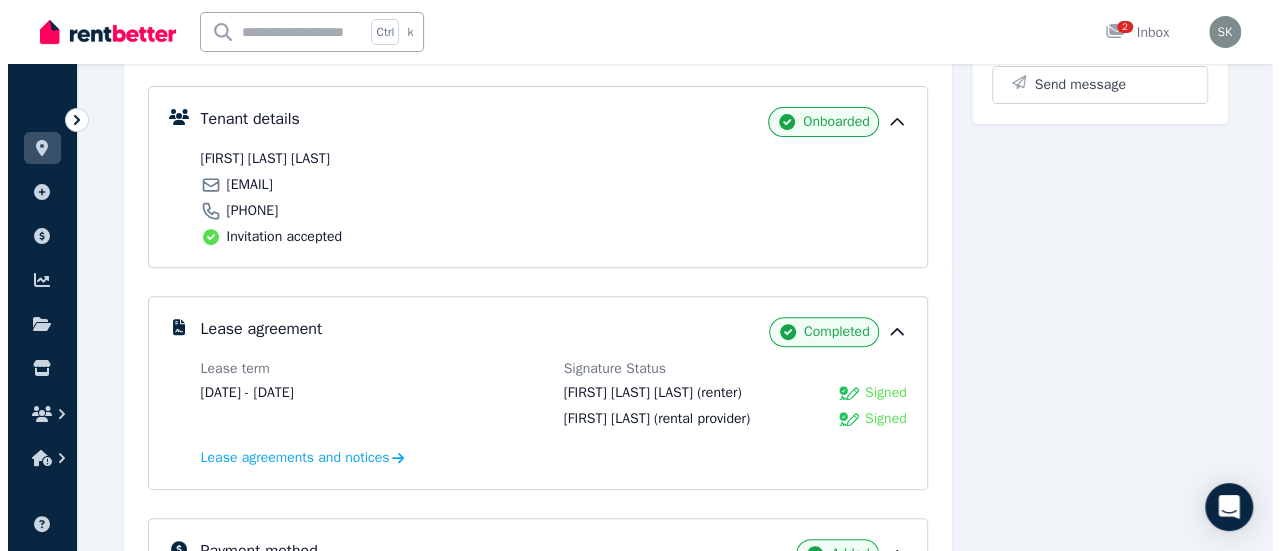 scroll, scrollTop: 0, scrollLeft: 0, axis: both 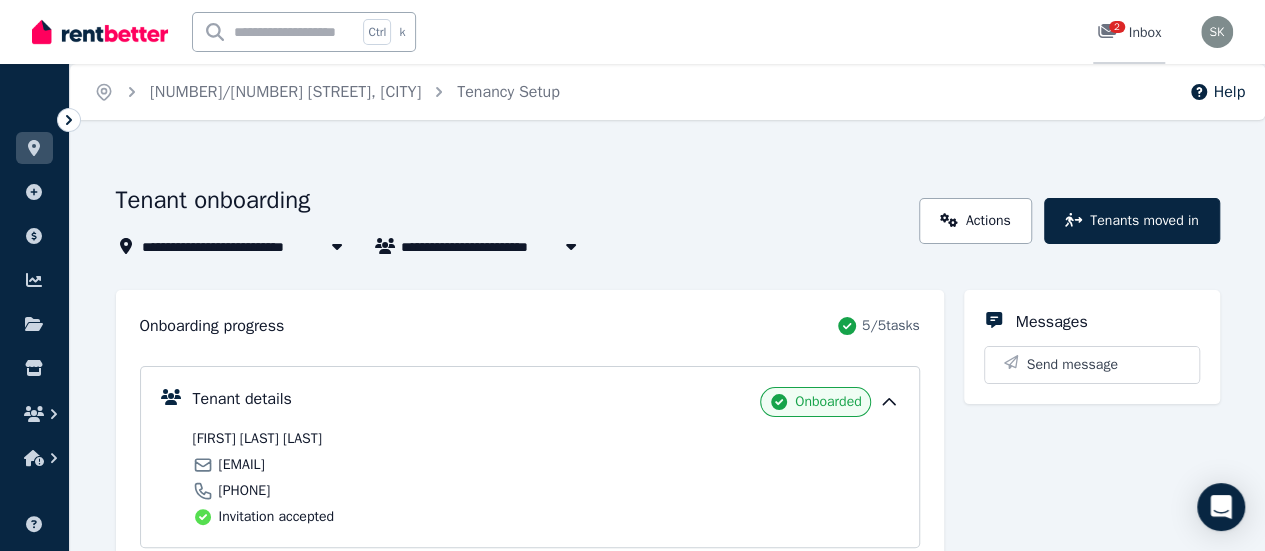 click on "2" at bounding box center (1117, 27) 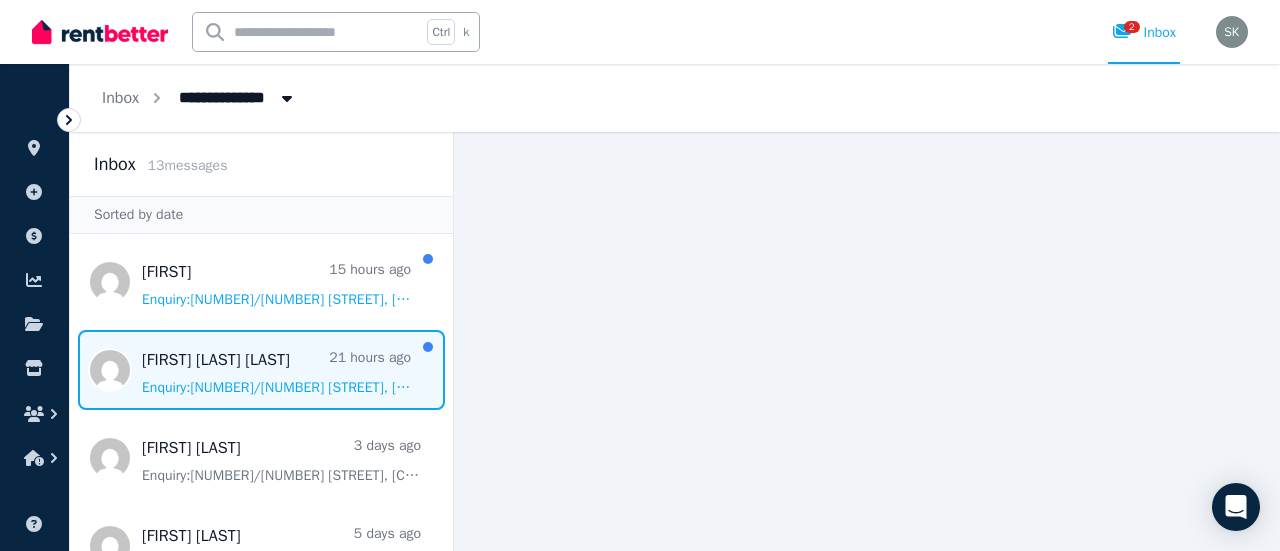 click at bounding box center (261, 370) 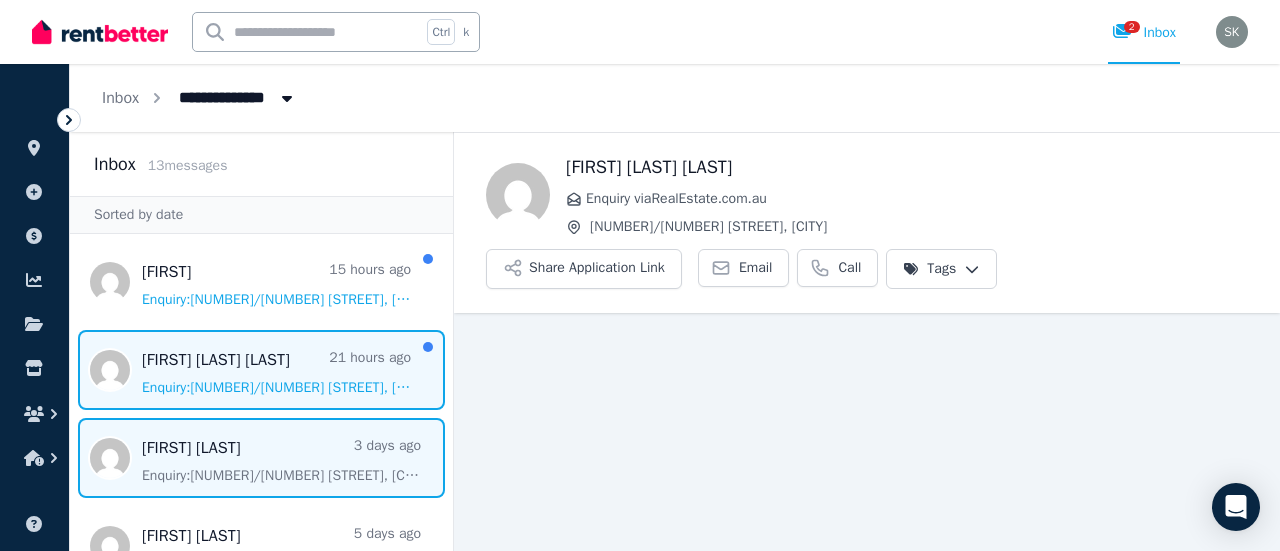 click at bounding box center [261, 458] 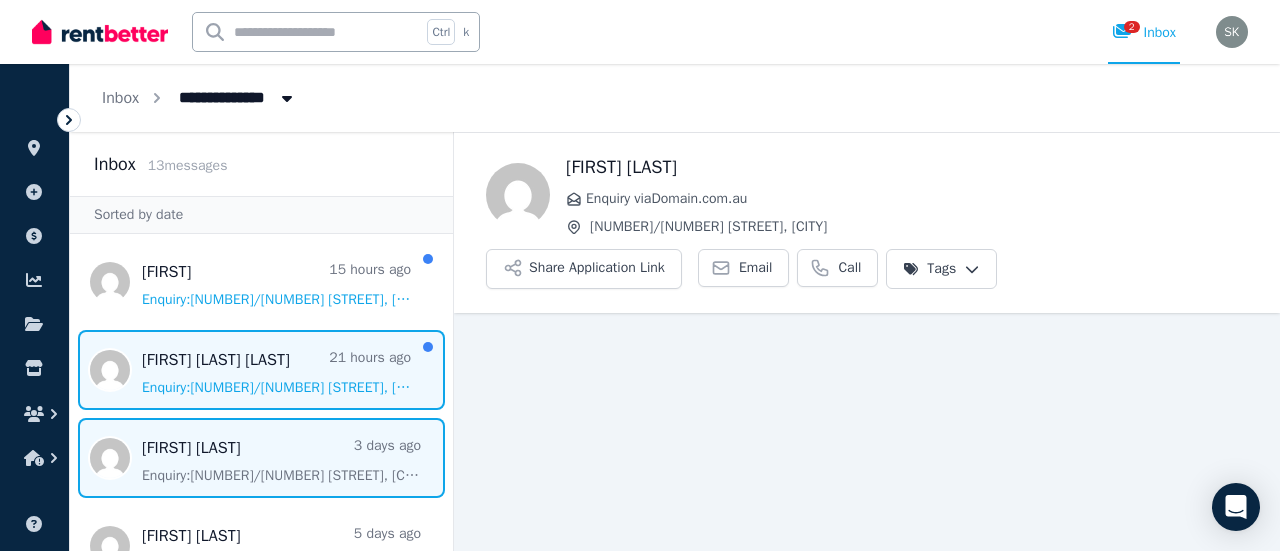 click at bounding box center [261, 370] 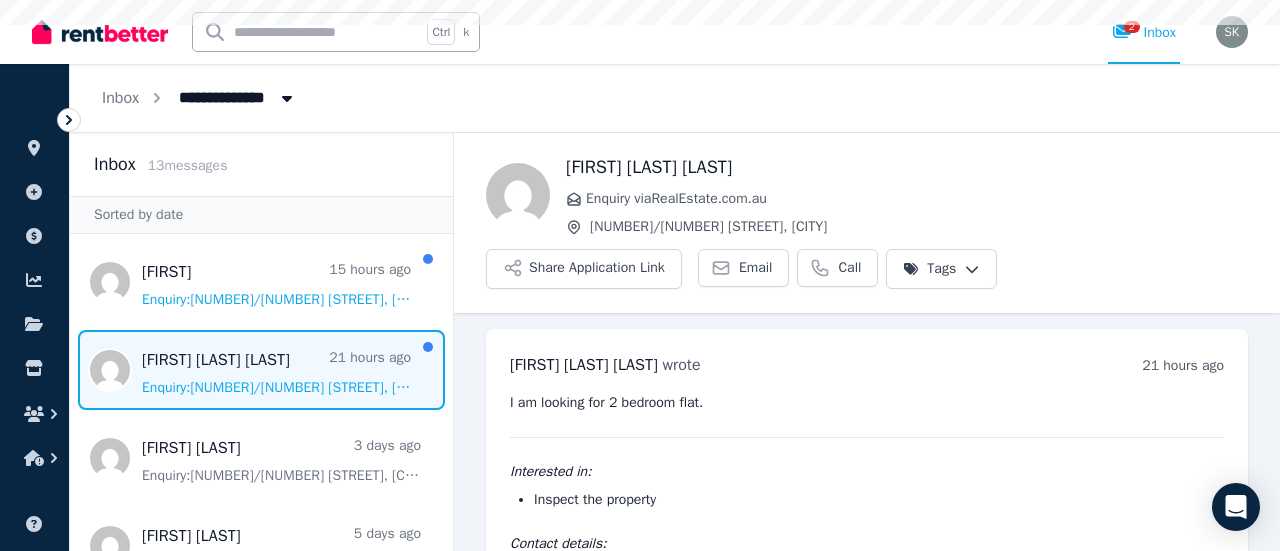 scroll, scrollTop: 94, scrollLeft: 0, axis: vertical 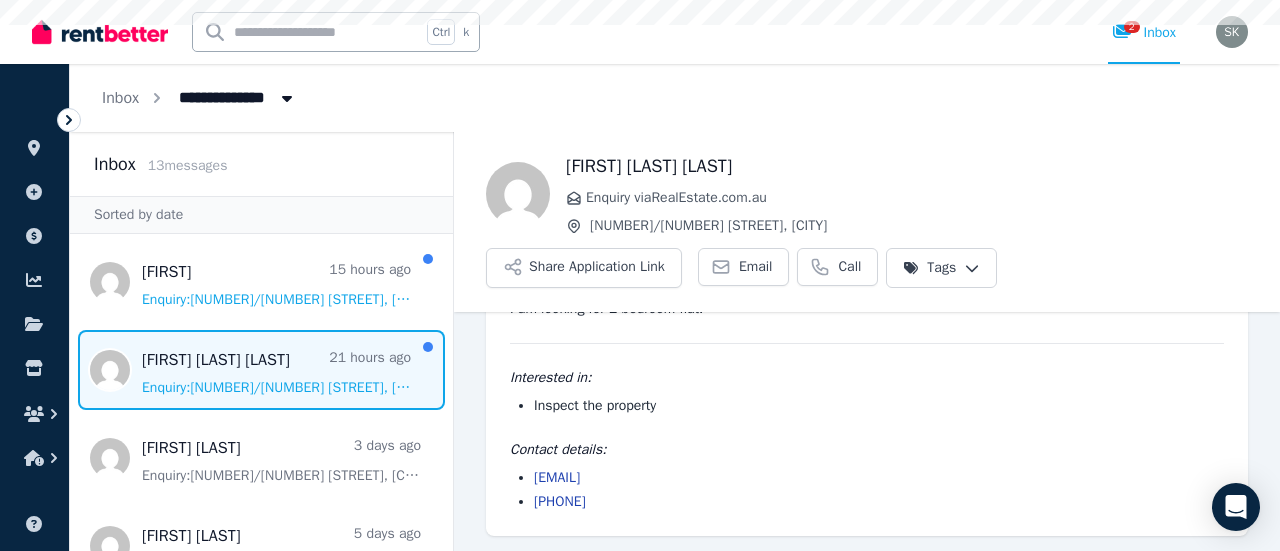 click at bounding box center [261, 370] 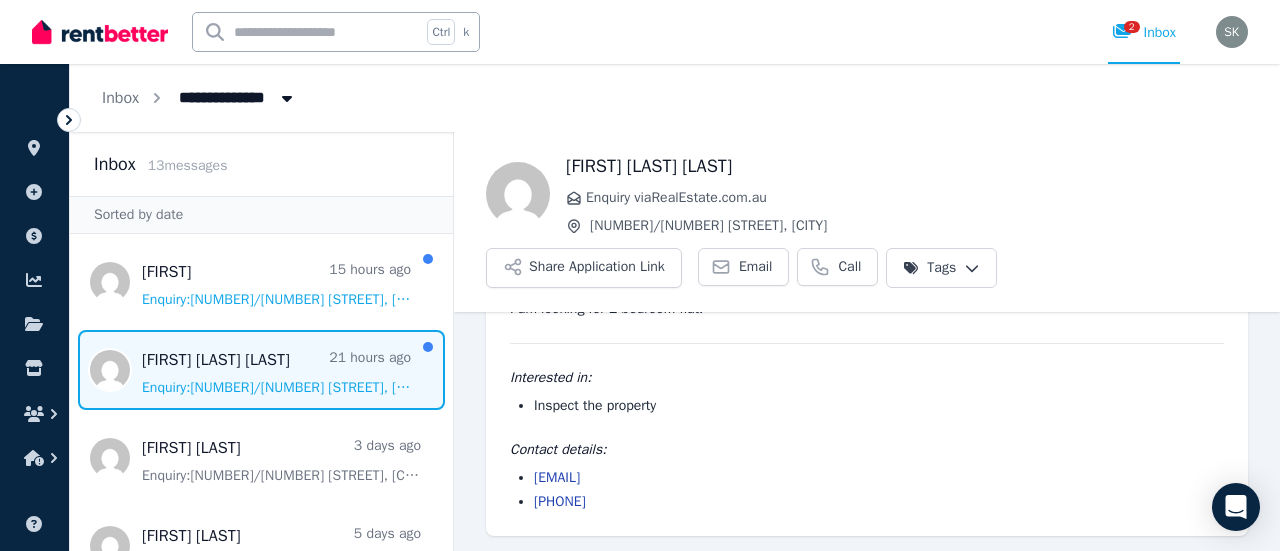click at bounding box center (261, 370) 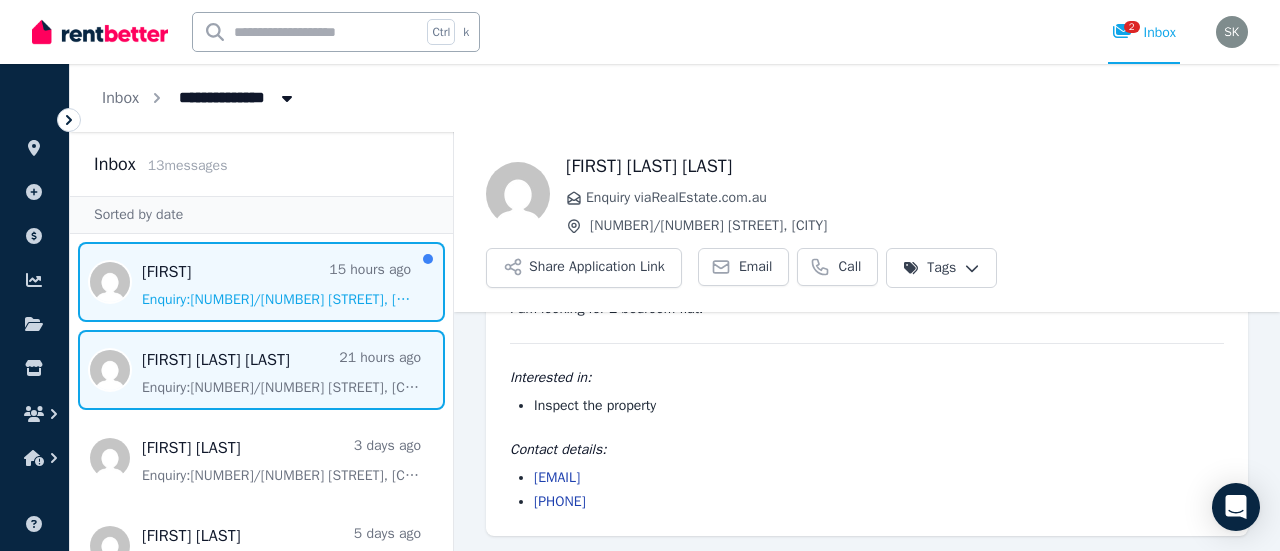 click at bounding box center [261, 282] 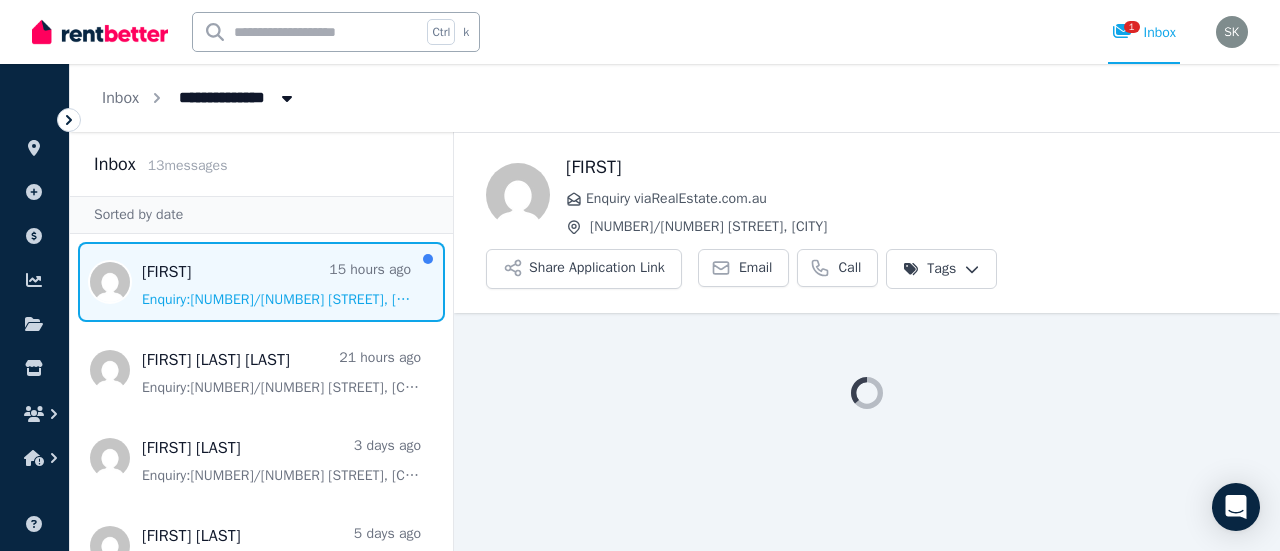 scroll, scrollTop: 0, scrollLeft: 0, axis: both 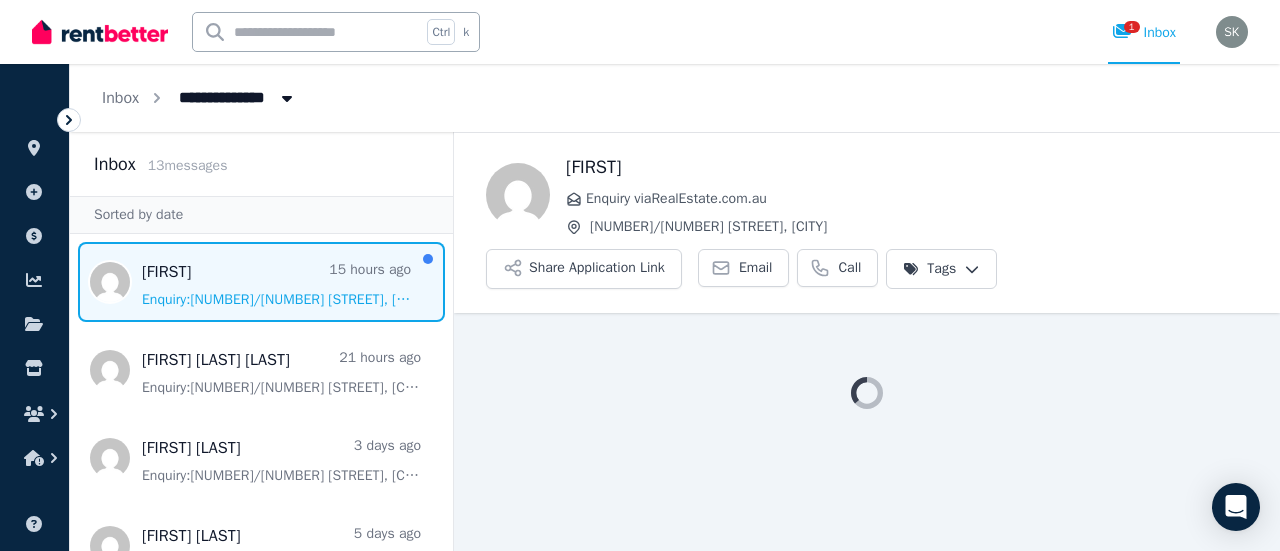 click at bounding box center [261, 282] 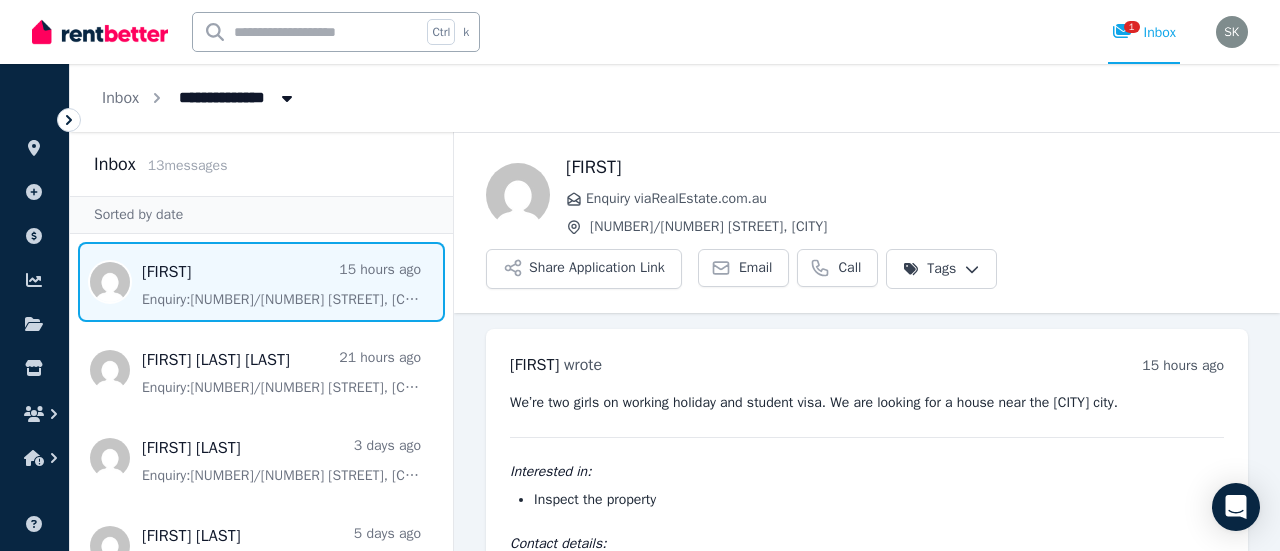 scroll, scrollTop: 94, scrollLeft: 0, axis: vertical 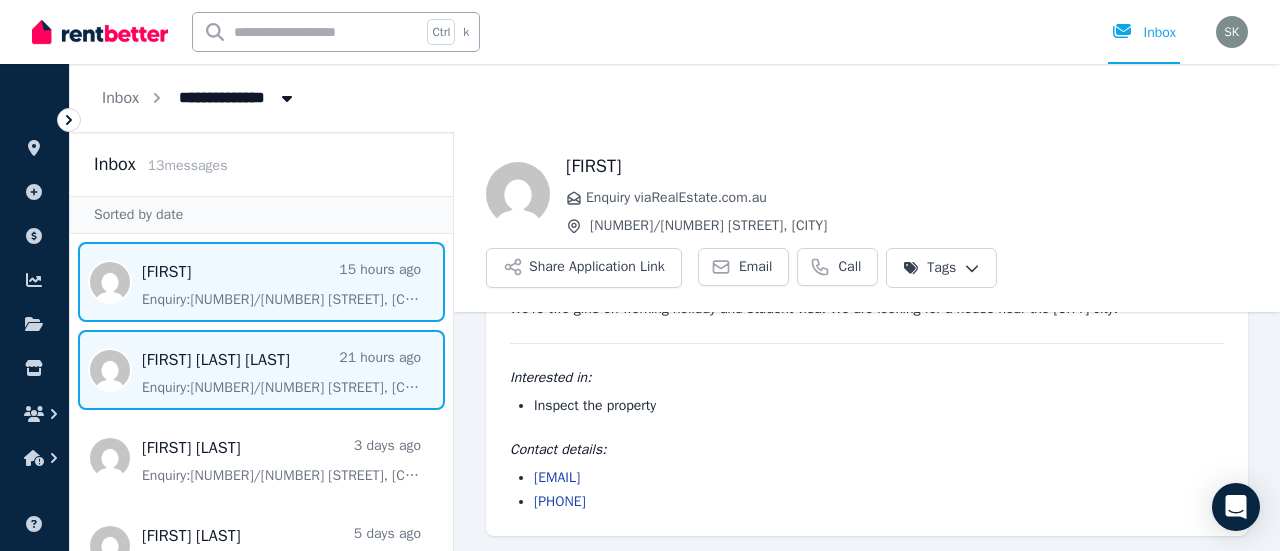 click at bounding box center (261, 370) 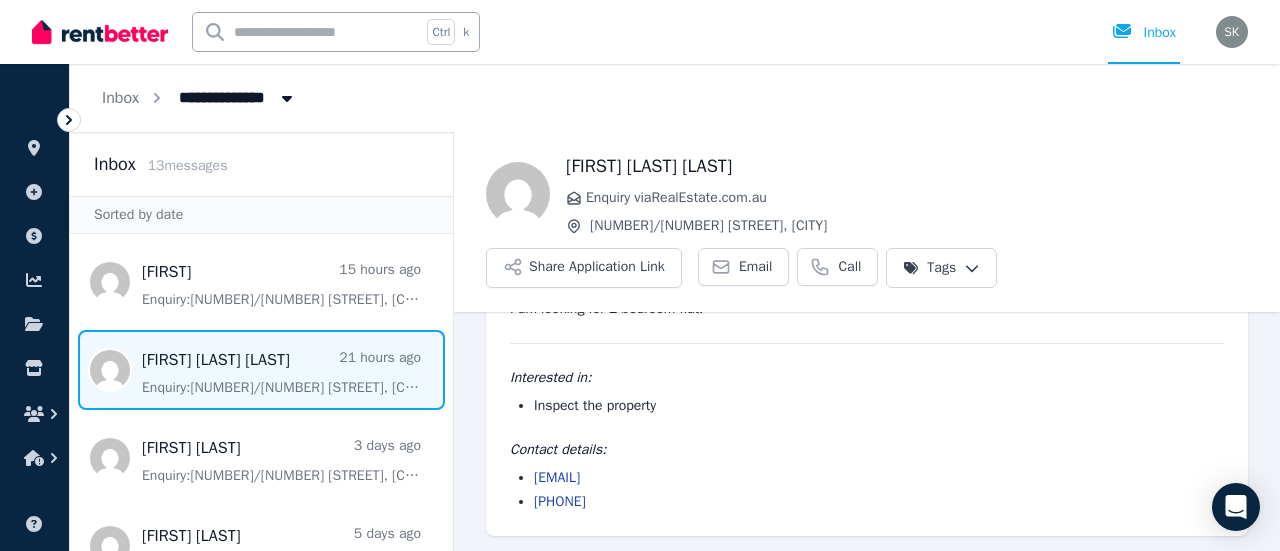 click at bounding box center (100, 32) 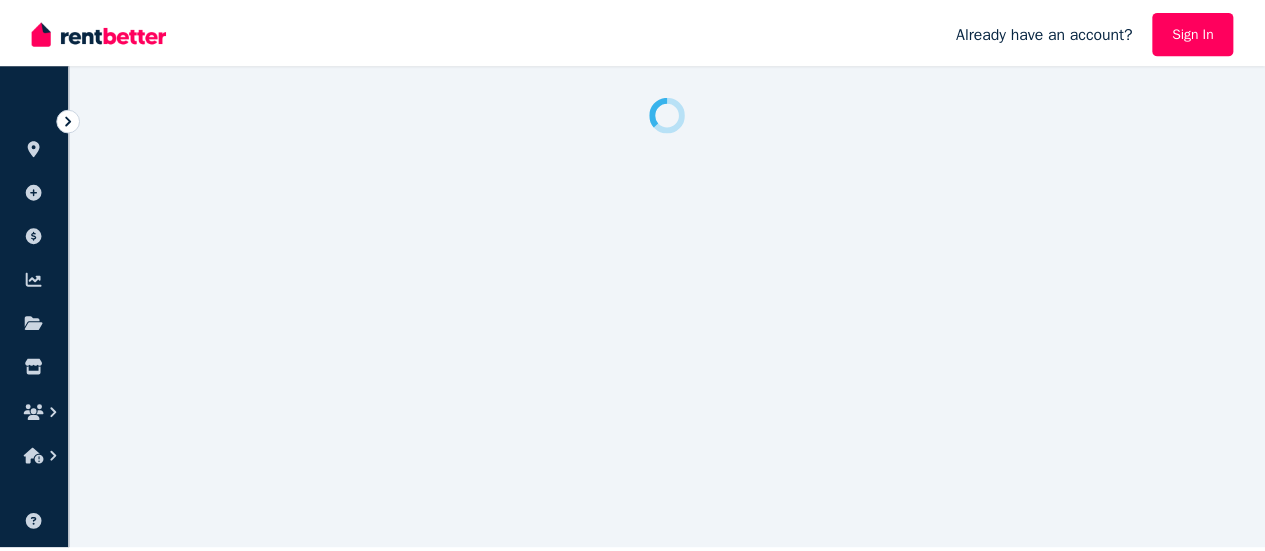 scroll, scrollTop: 0, scrollLeft: 0, axis: both 